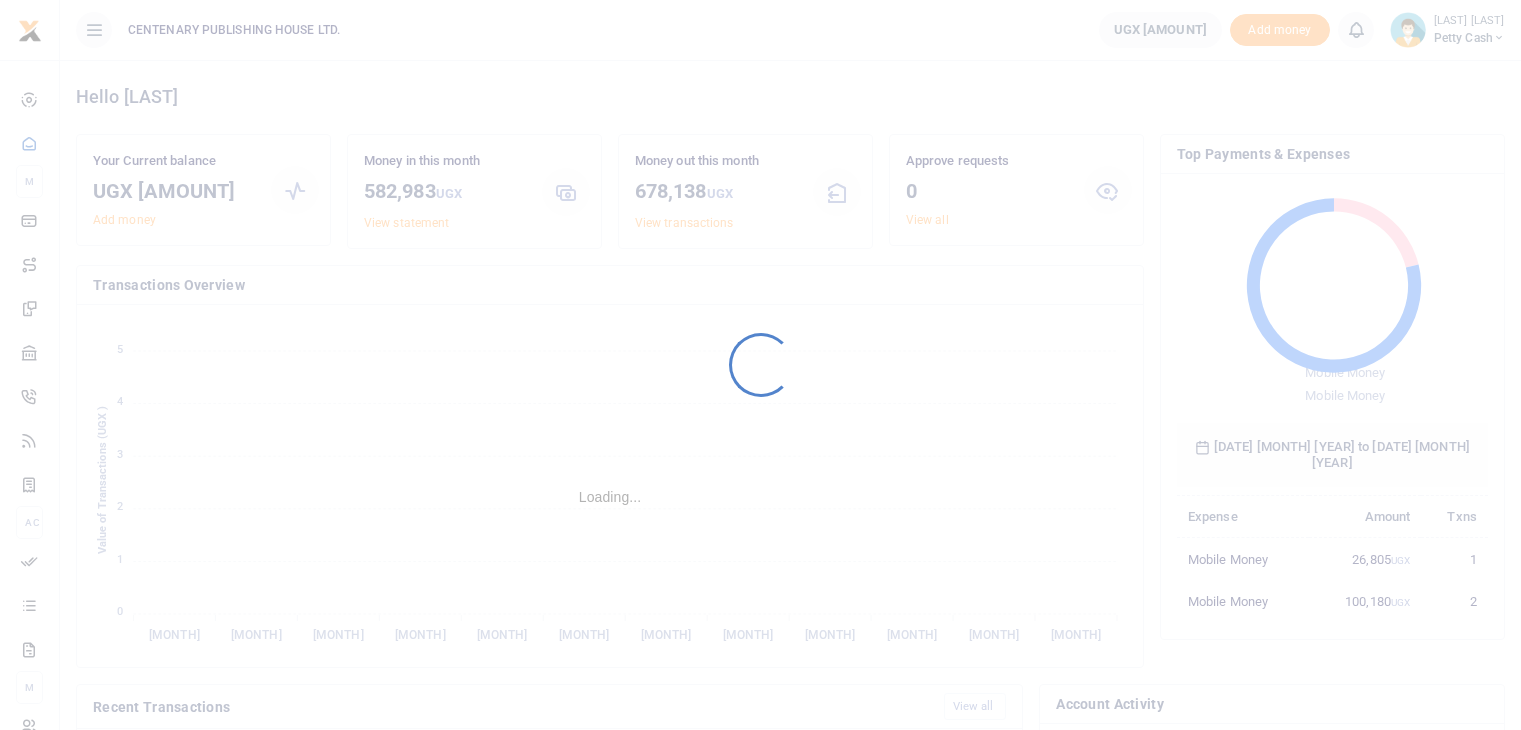 scroll, scrollTop: 0, scrollLeft: 0, axis: both 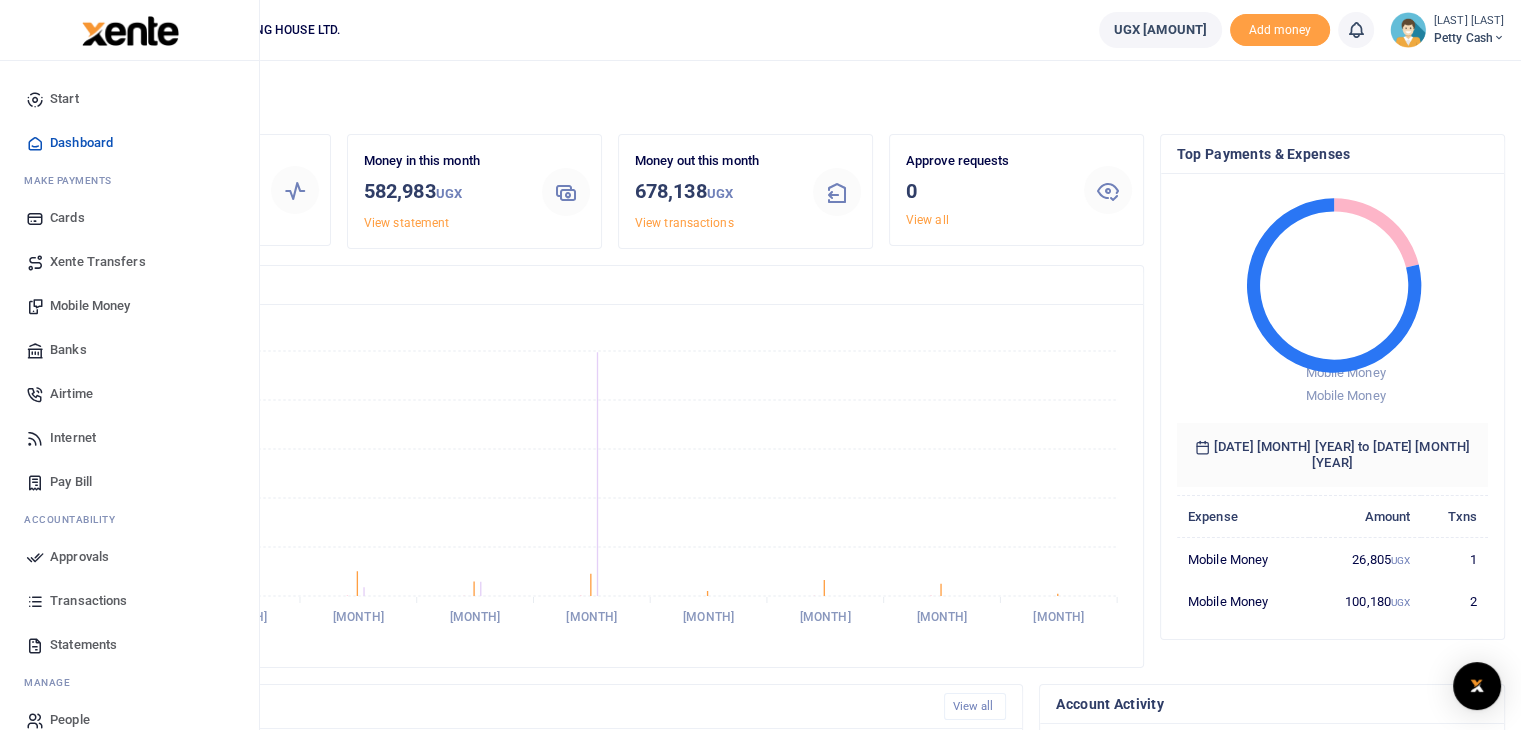 click on "Mobile Money" at bounding box center [90, 306] 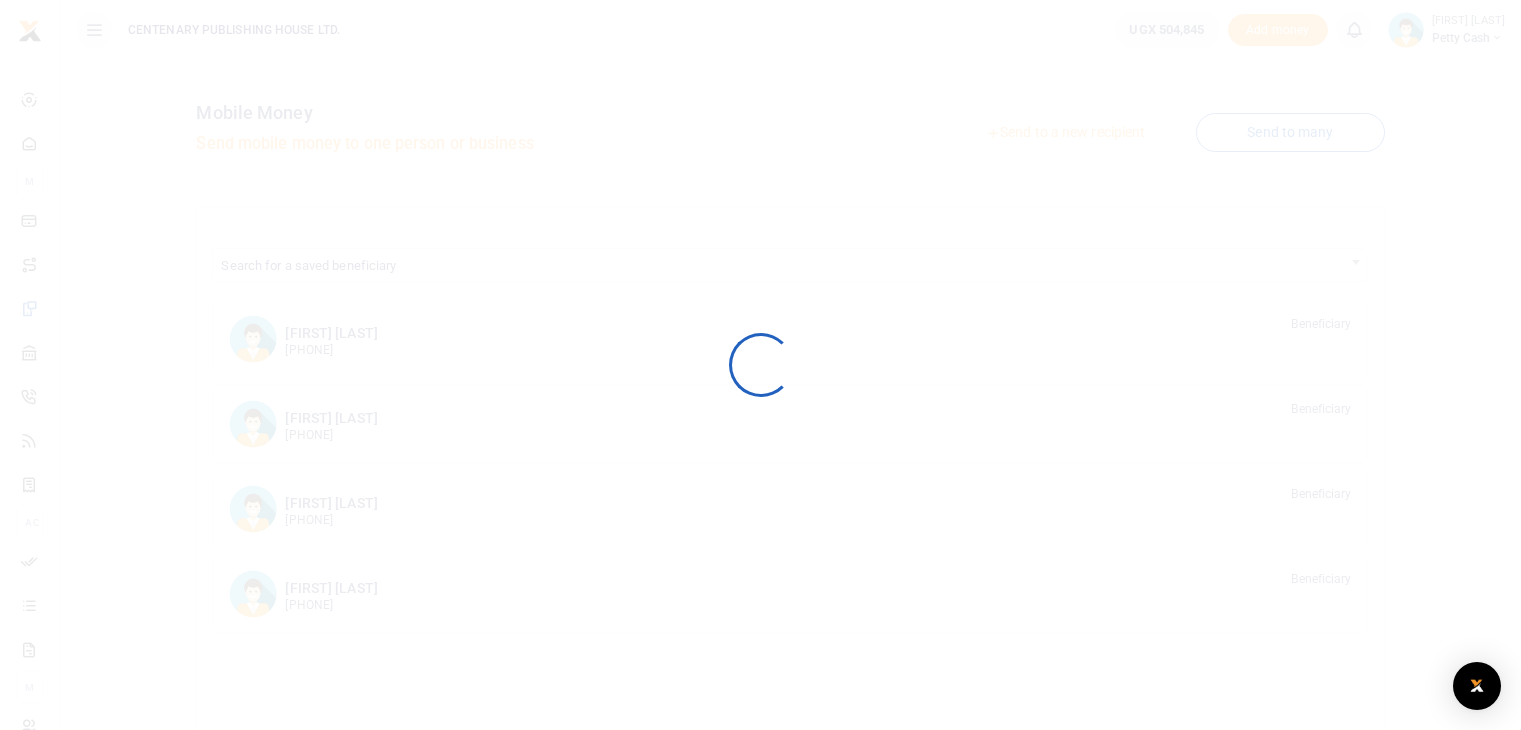scroll, scrollTop: 0, scrollLeft: 0, axis: both 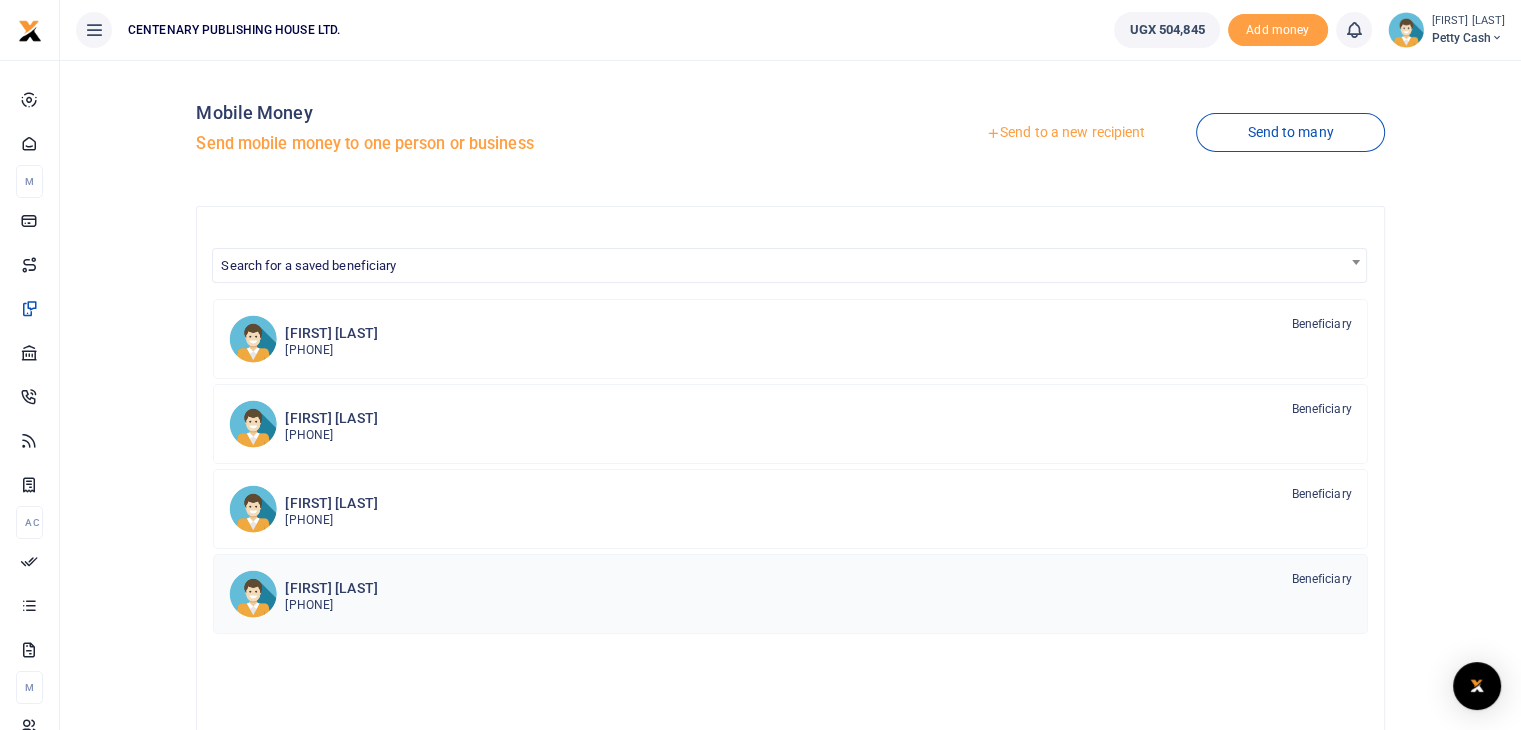 click on "256750991675" at bounding box center (331, 605) 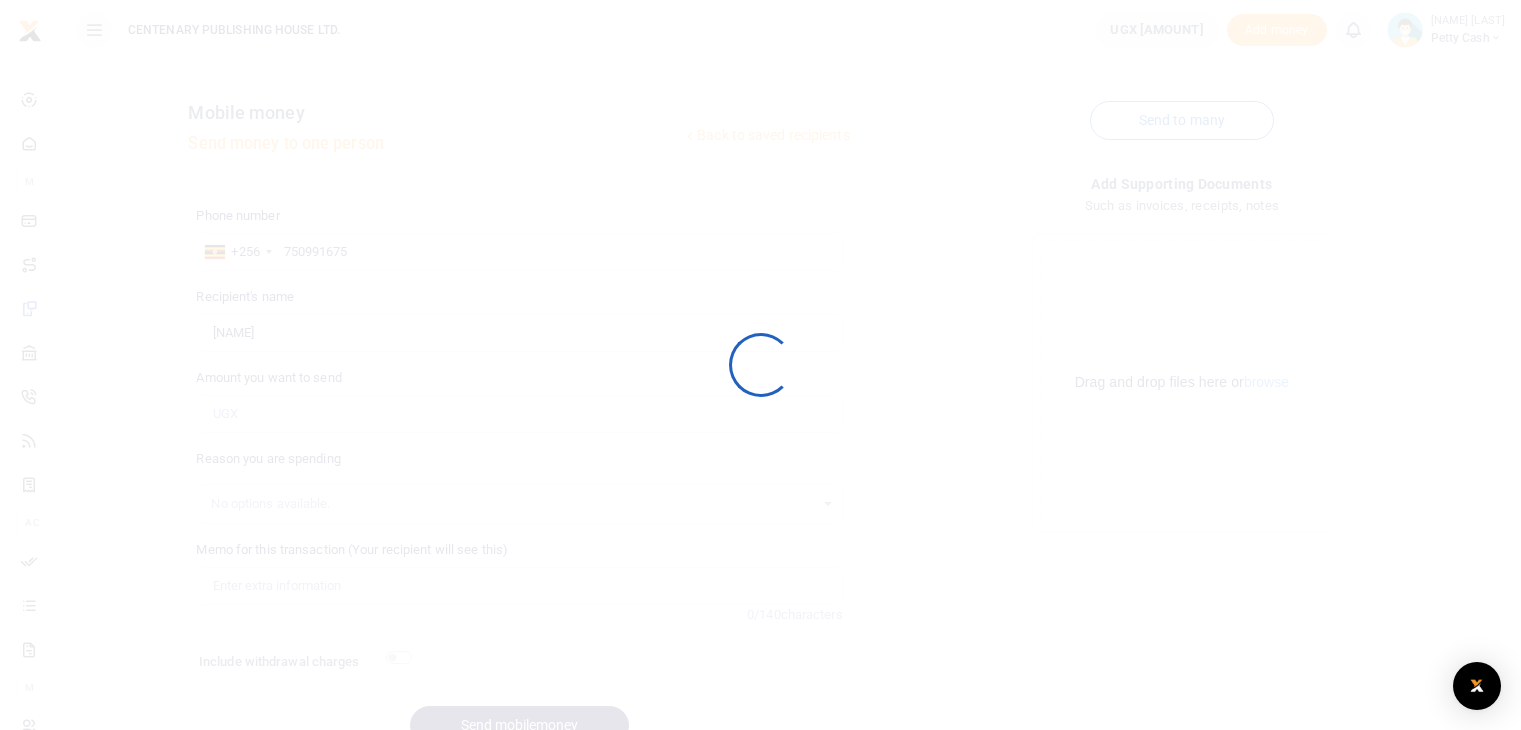 scroll, scrollTop: 0, scrollLeft: 0, axis: both 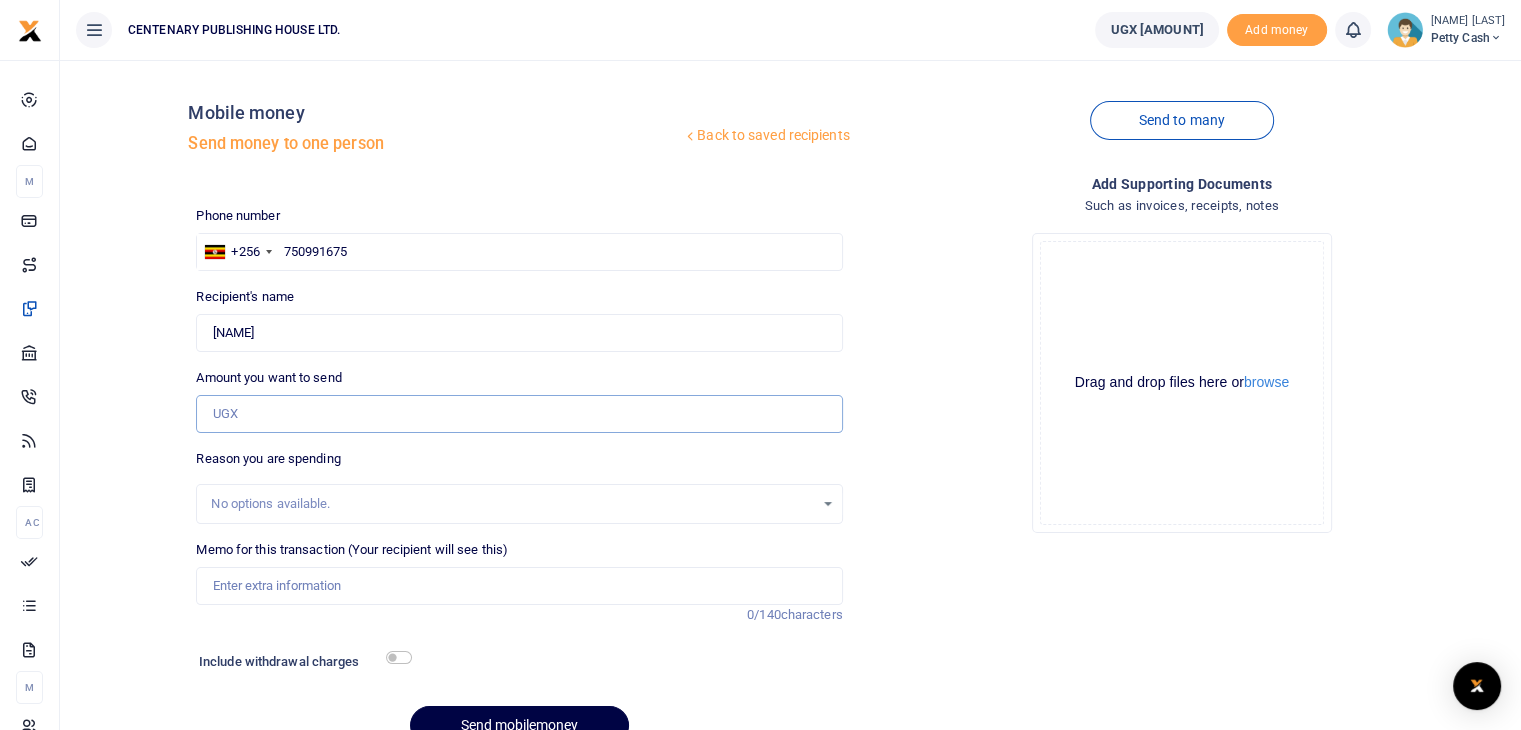 click on "Amount you want to send" at bounding box center (519, 414) 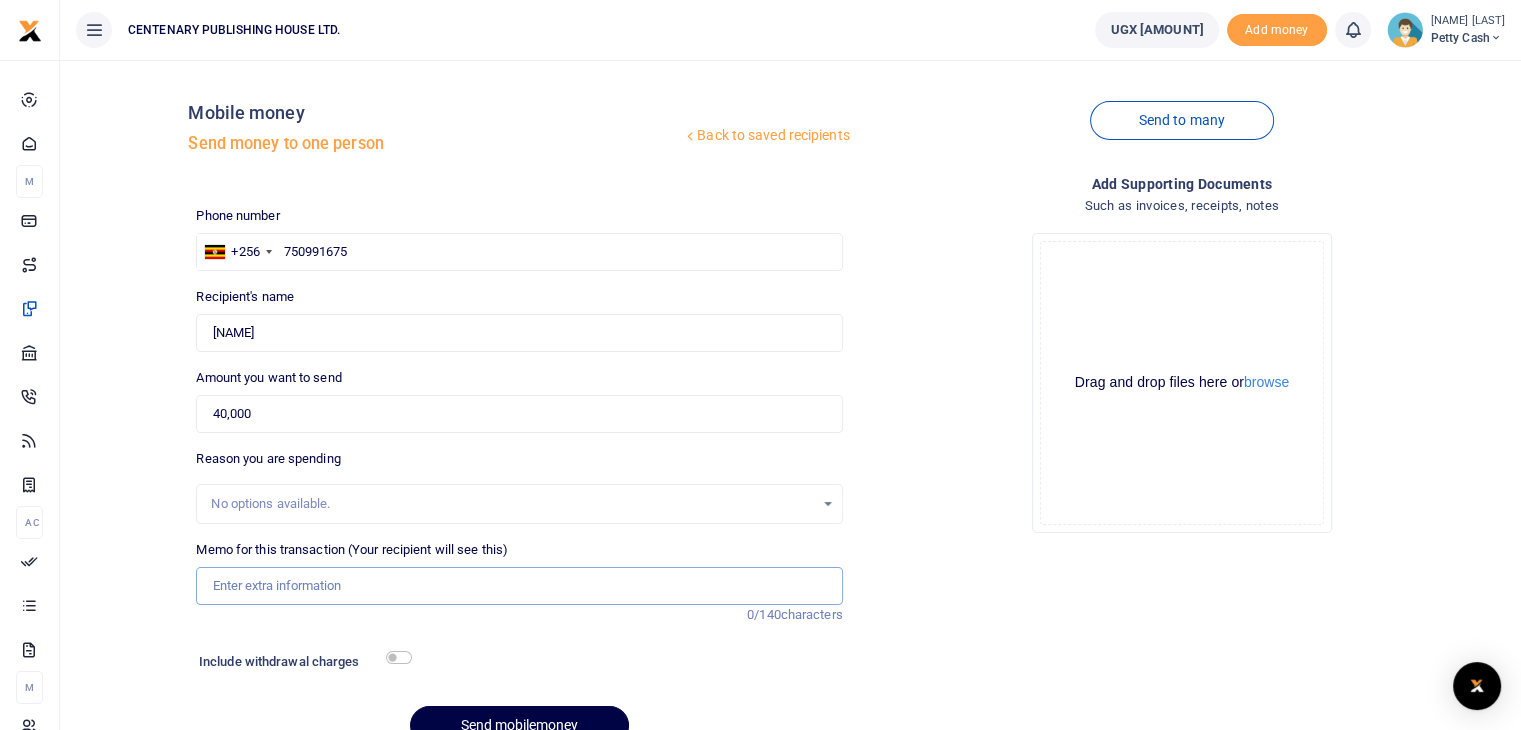 click on "Memo for this transaction (Your recipient will see this)" at bounding box center (519, 586) 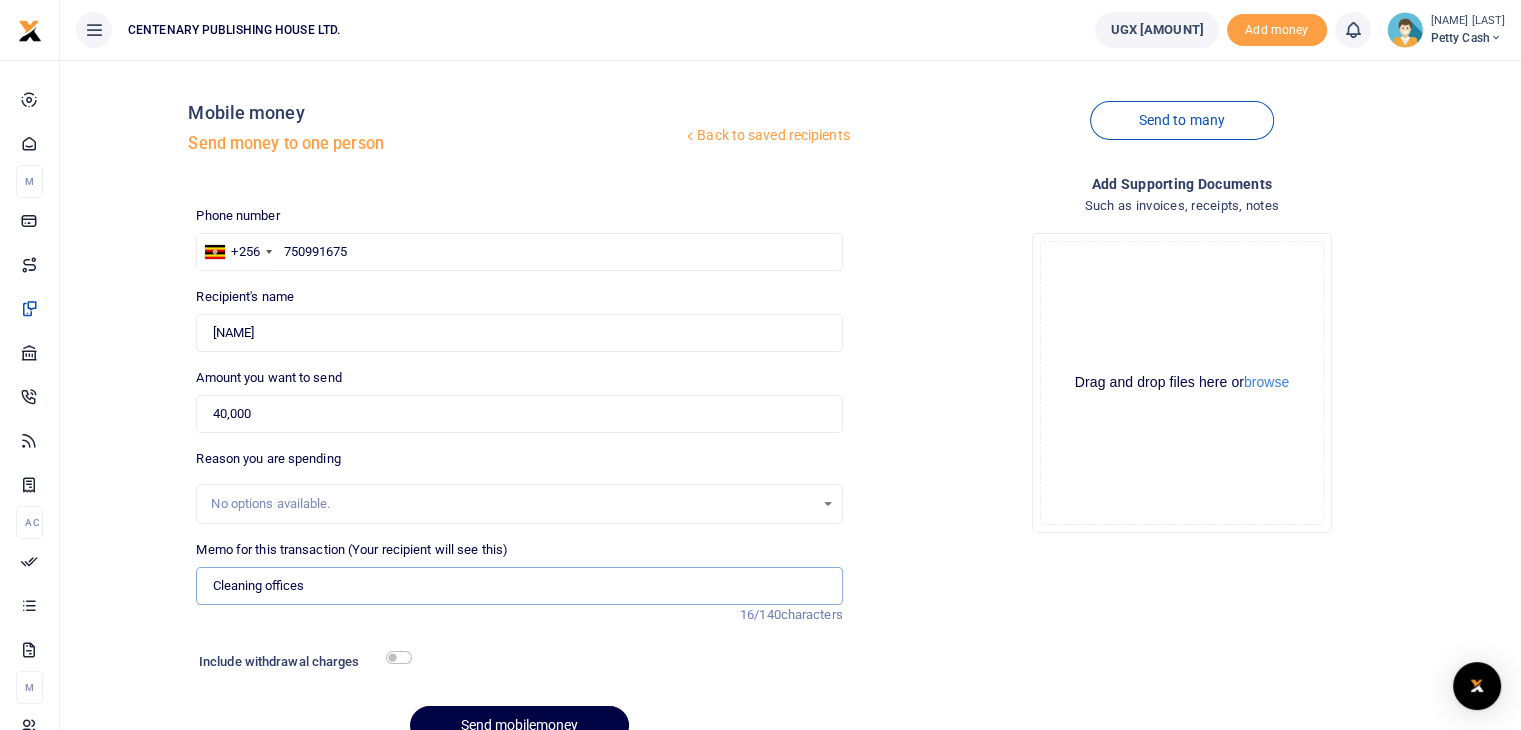 type on "Cleaning offices" 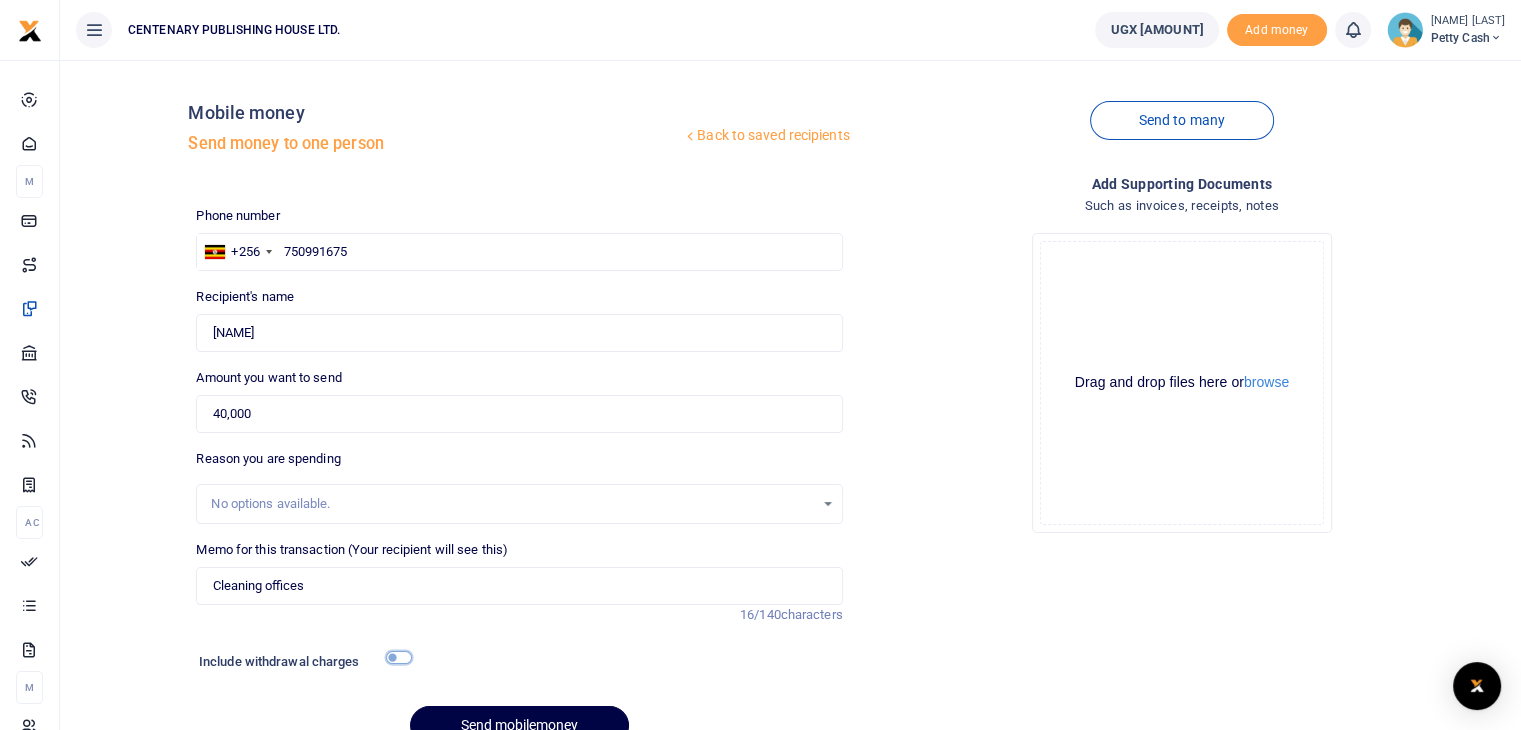 click at bounding box center [399, 657] 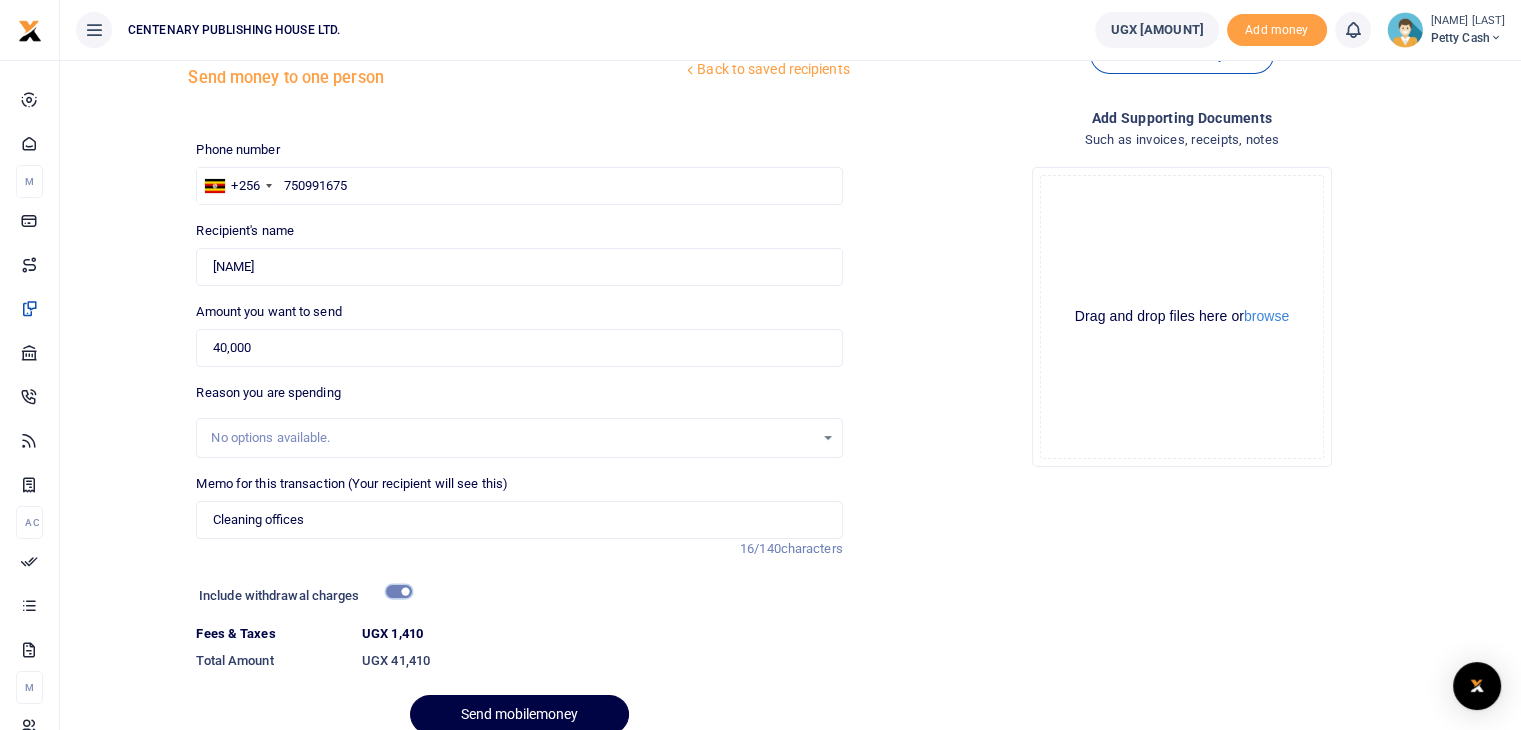 scroll, scrollTop: 80, scrollLeft: 0, axis: vertical 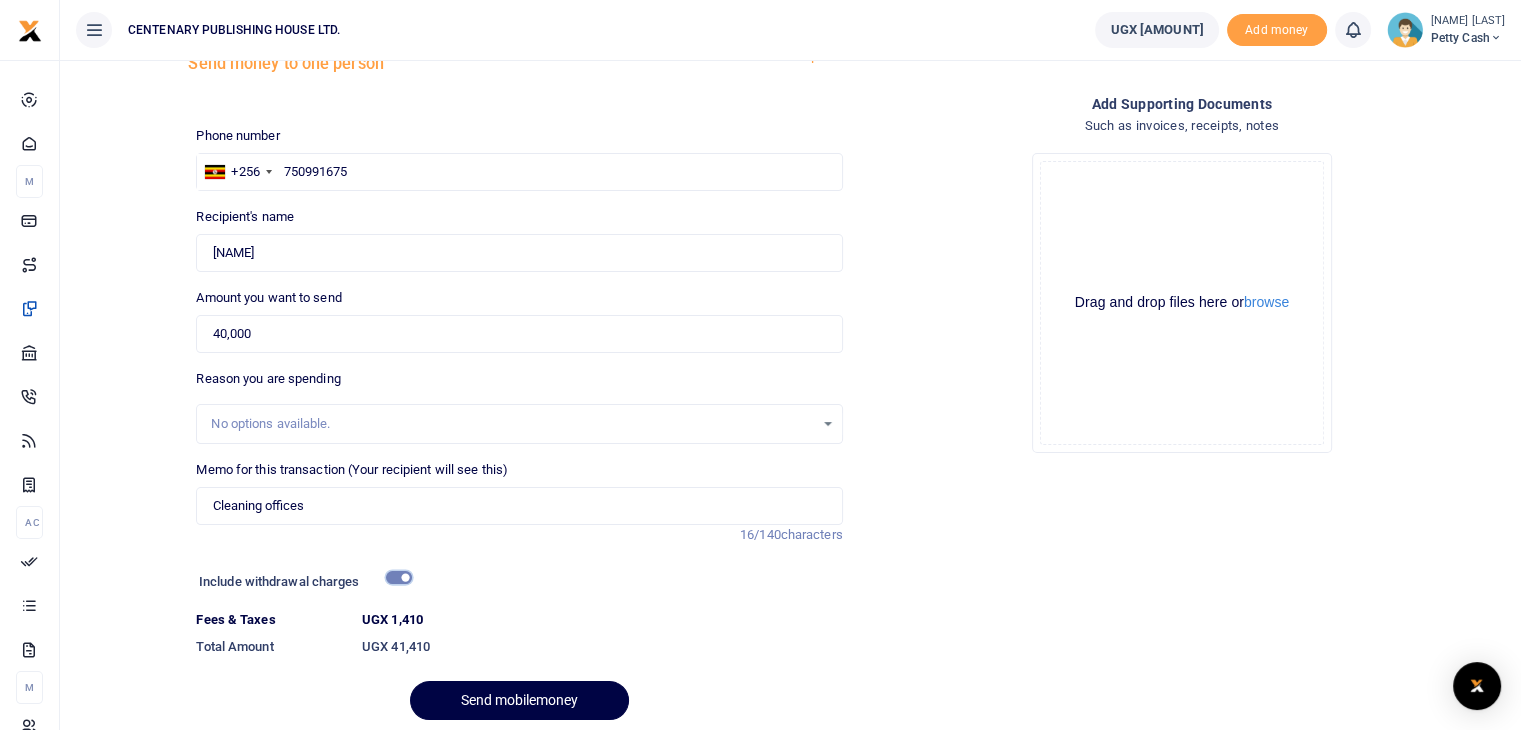 click at bounding box center [399, 577] 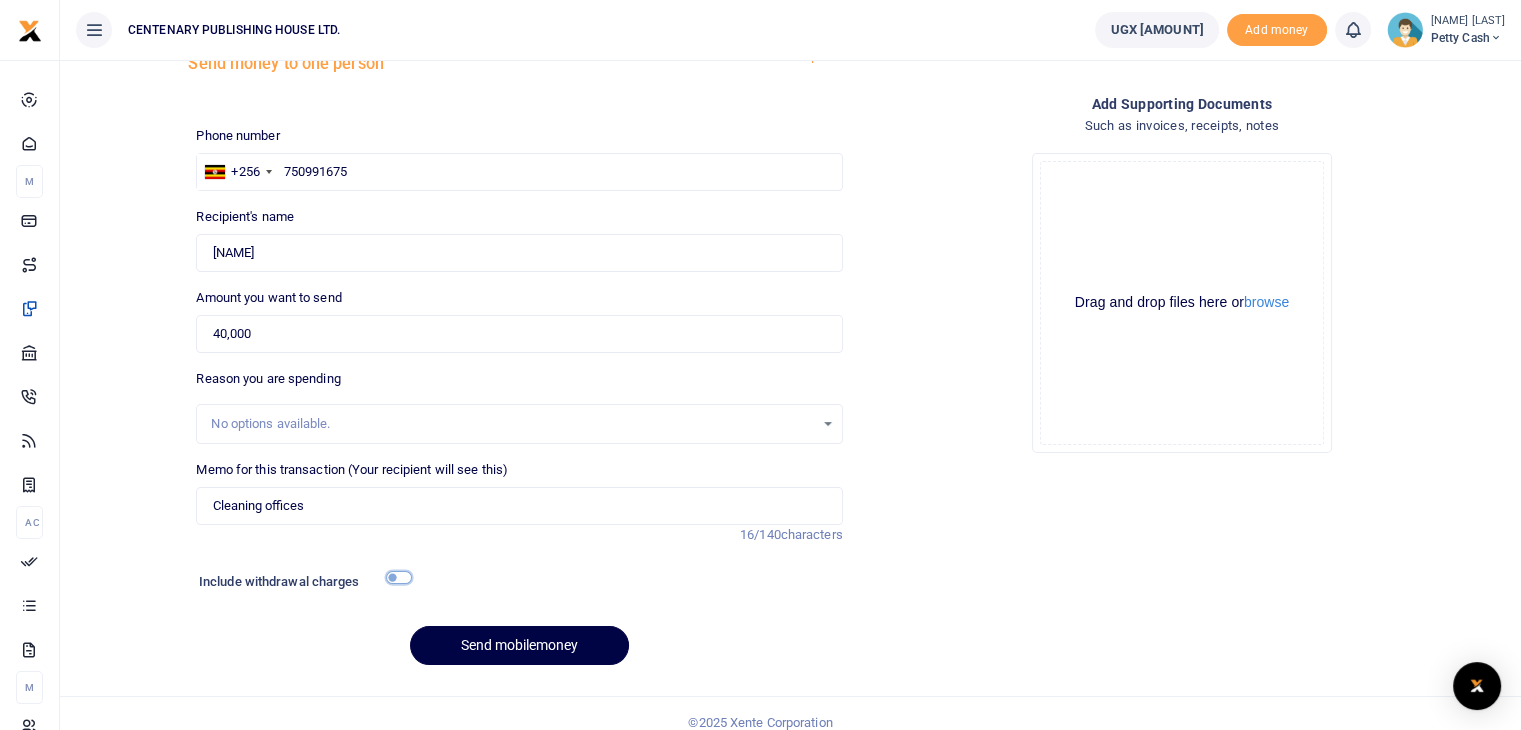 click at bounding box center [399, 577] 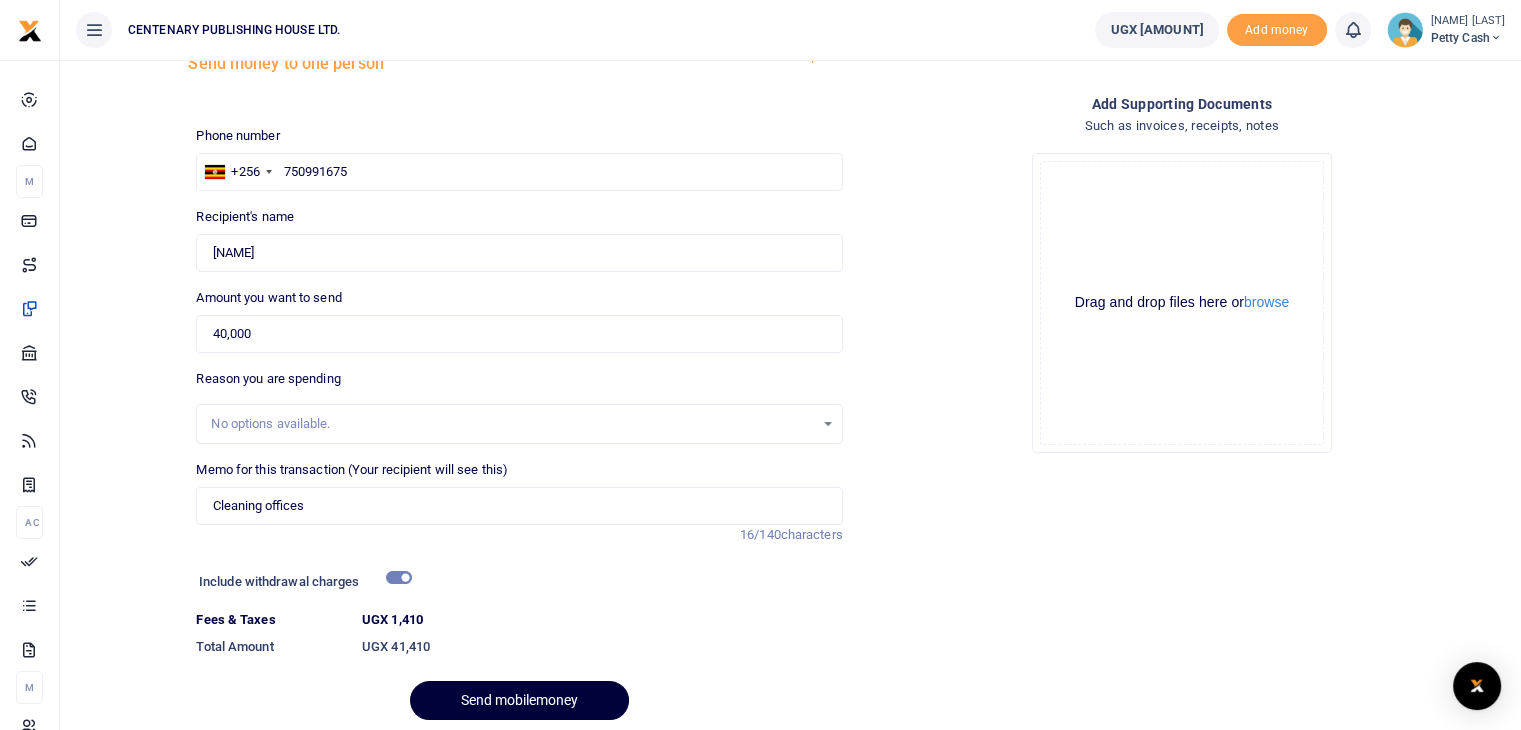 click on "Send mobilemoney" at bounding box center (519, 700) 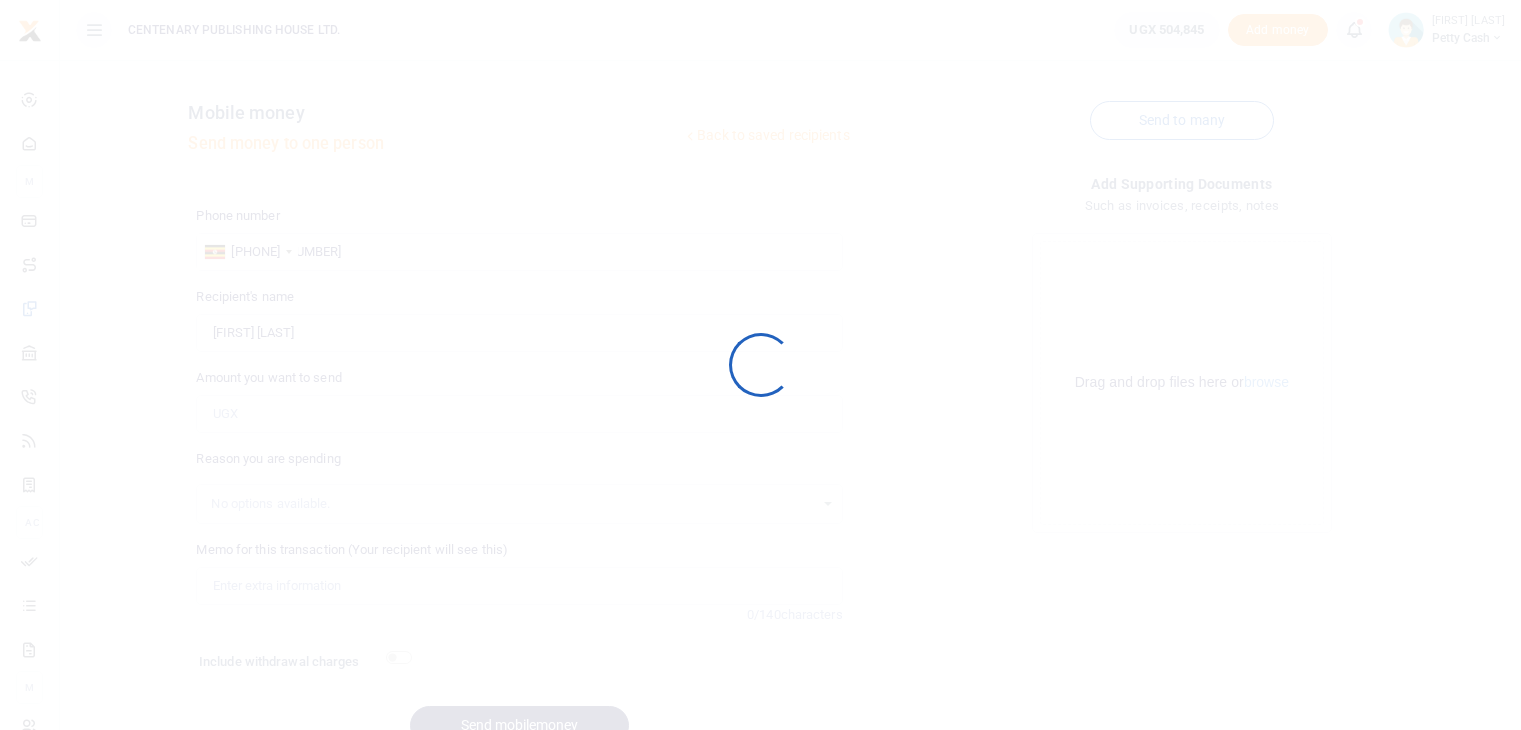 scroll, scrollTop: 80, scrollLeft: 0, axis: vertical 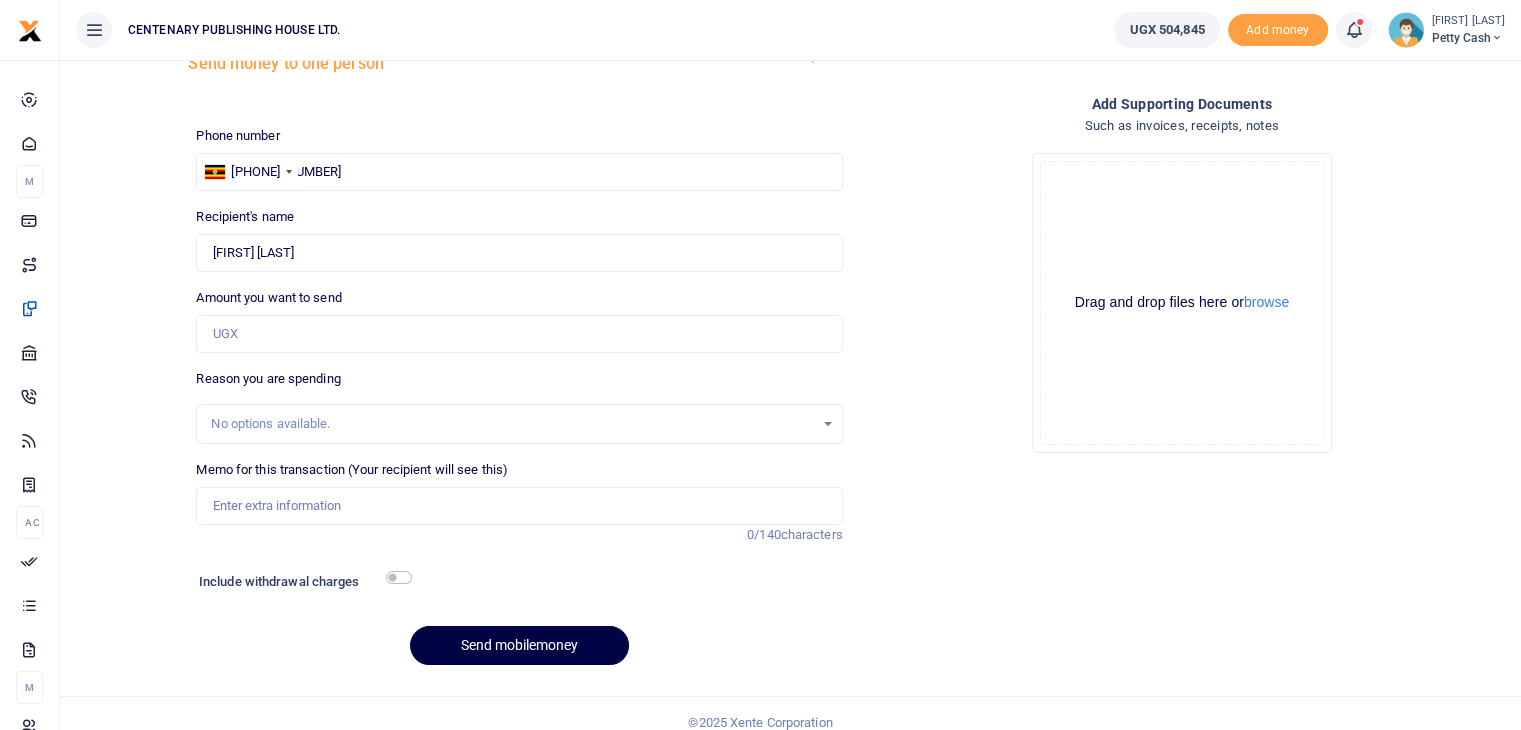 click at bounding box center (1354, 30) 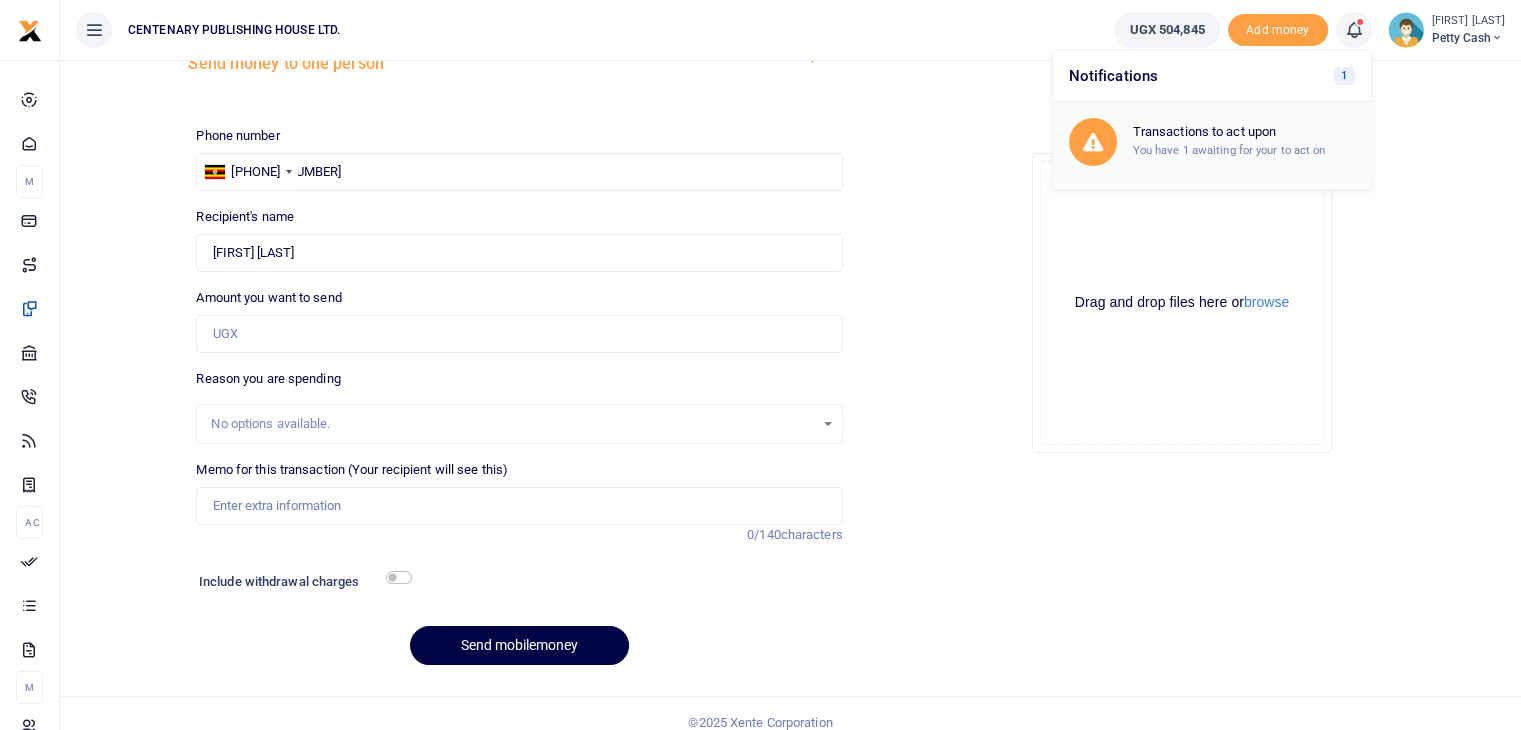 click on "Transactions to act upon" at bounding box center [1244, 132] 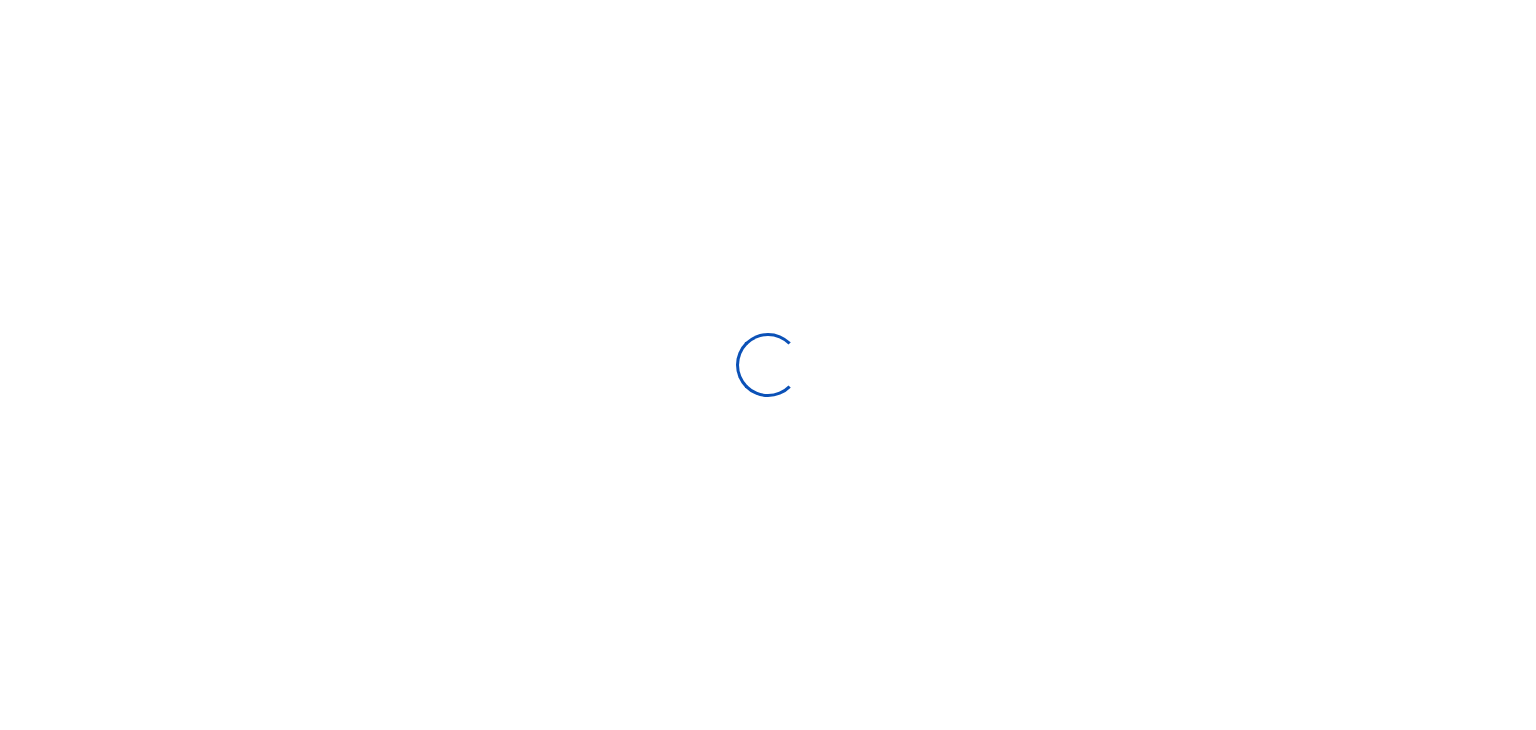 scroll, scrollTop: 0, scrollLeft: 0, axis: both 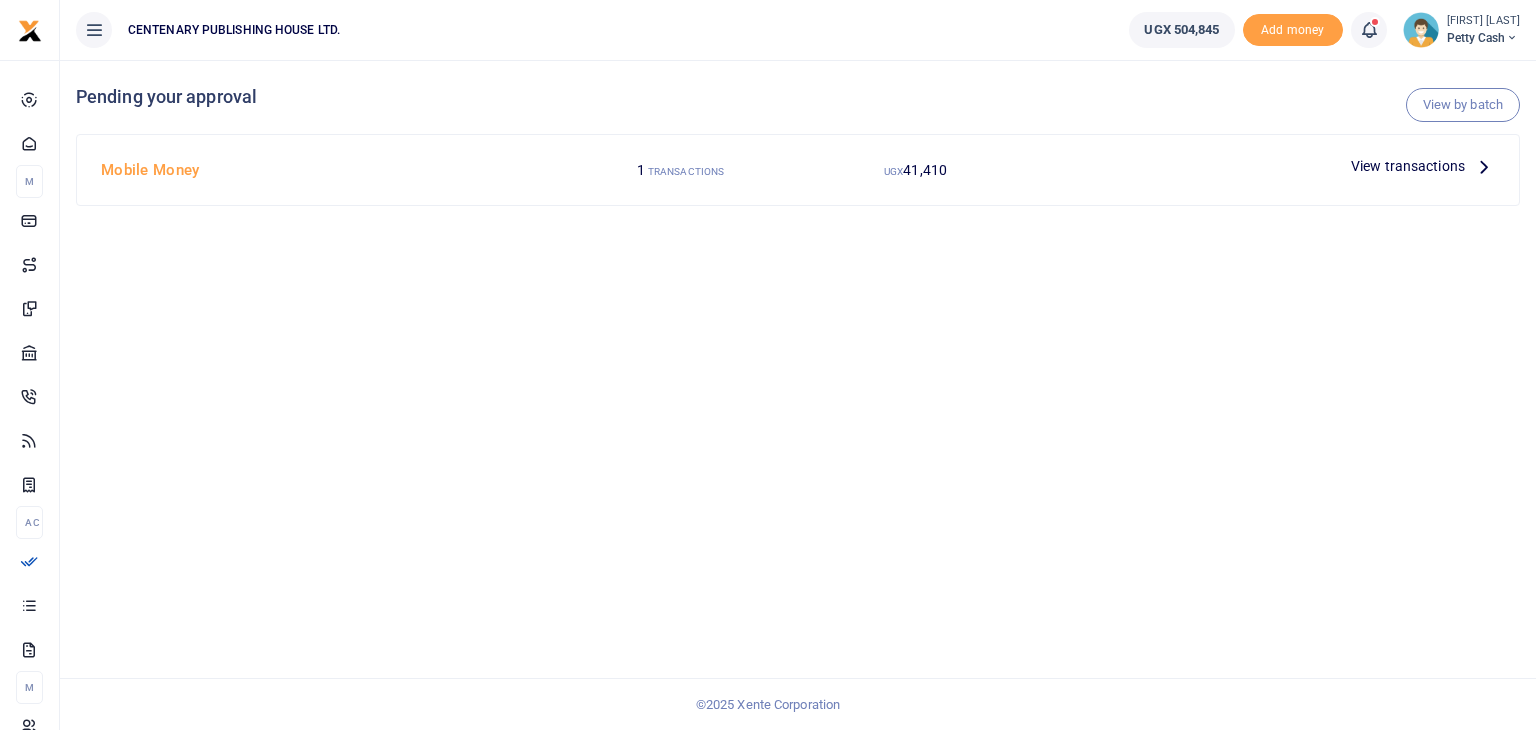 click at bounding box center (1484, 166) 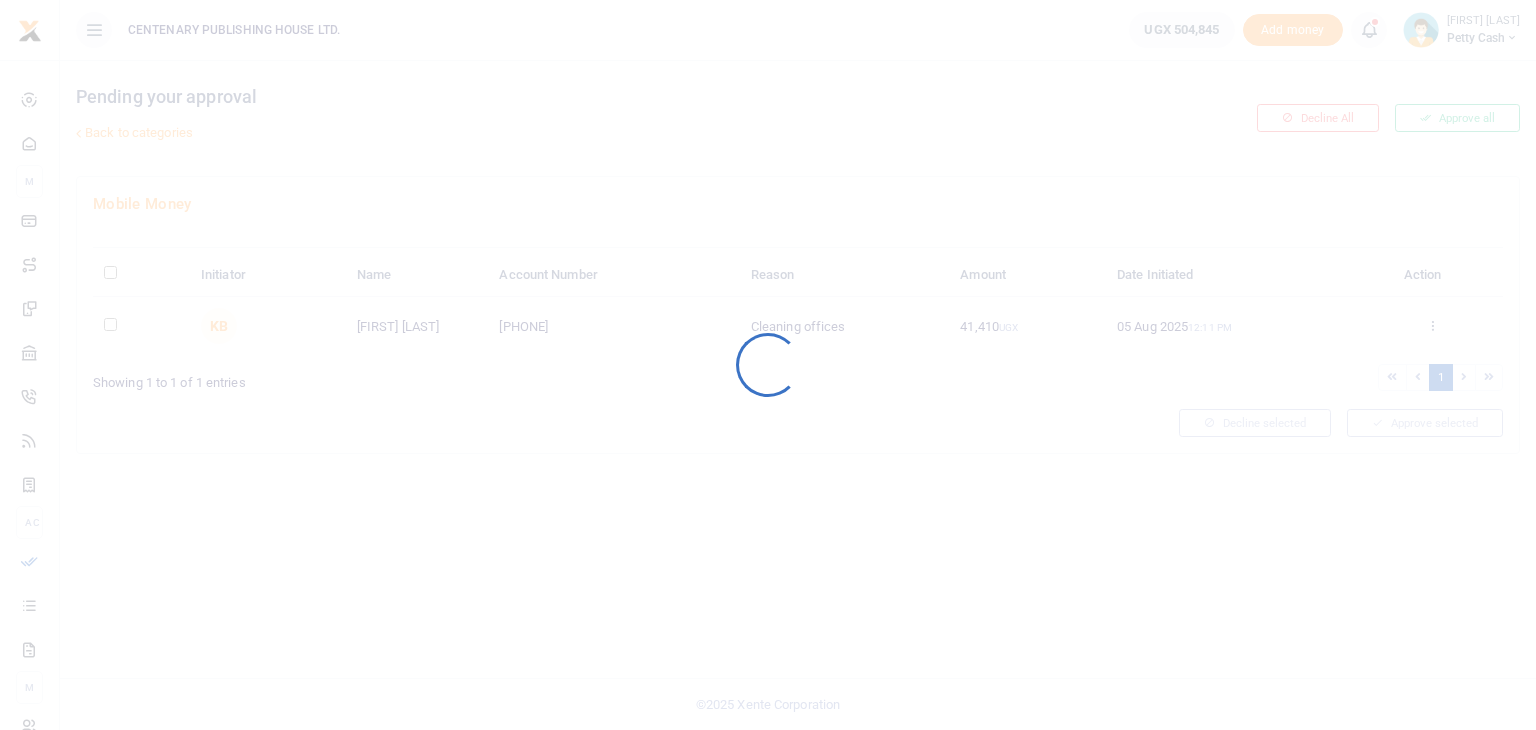 scroll, scrollTop: 0, scrollLeft: 0, axis: both 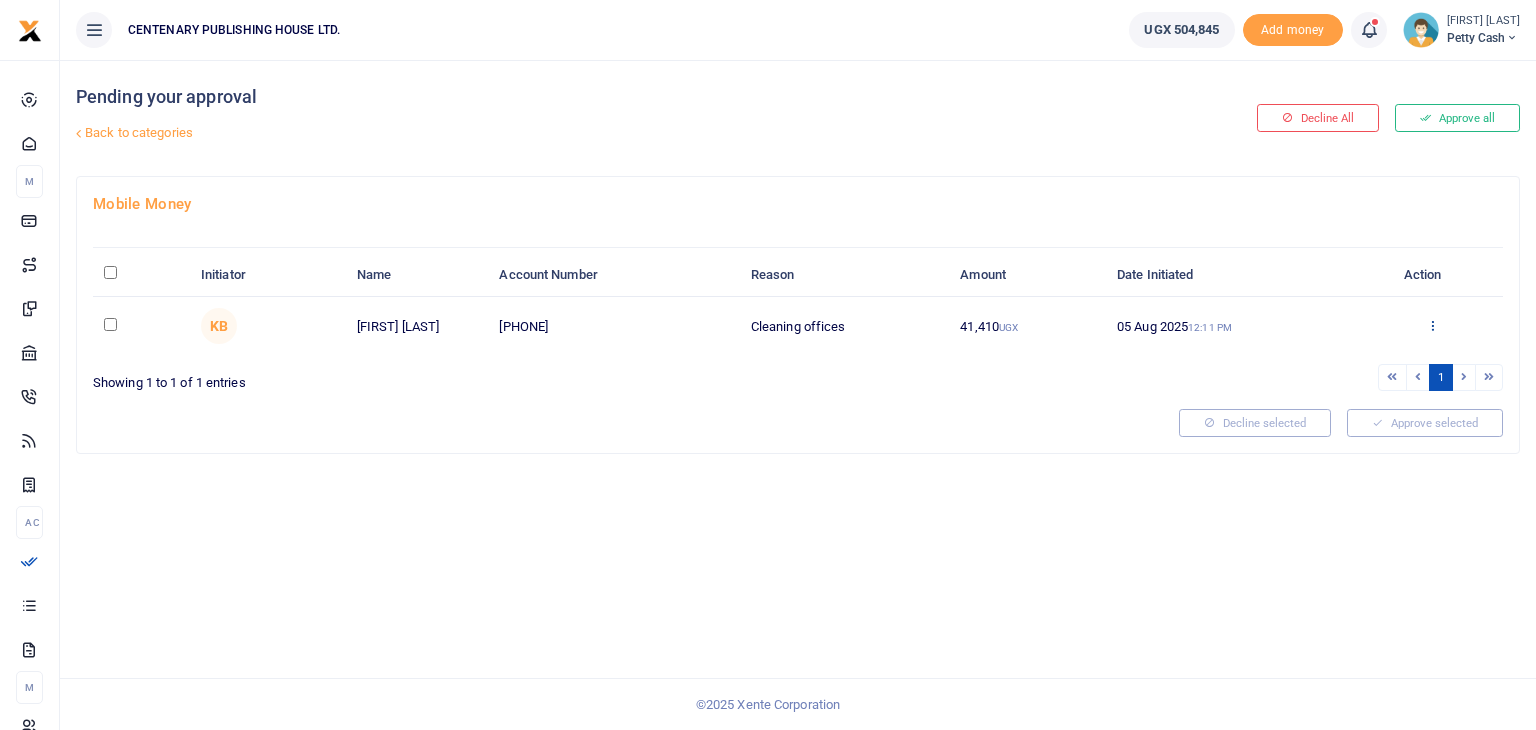 click at bounding box center [1432, 325] 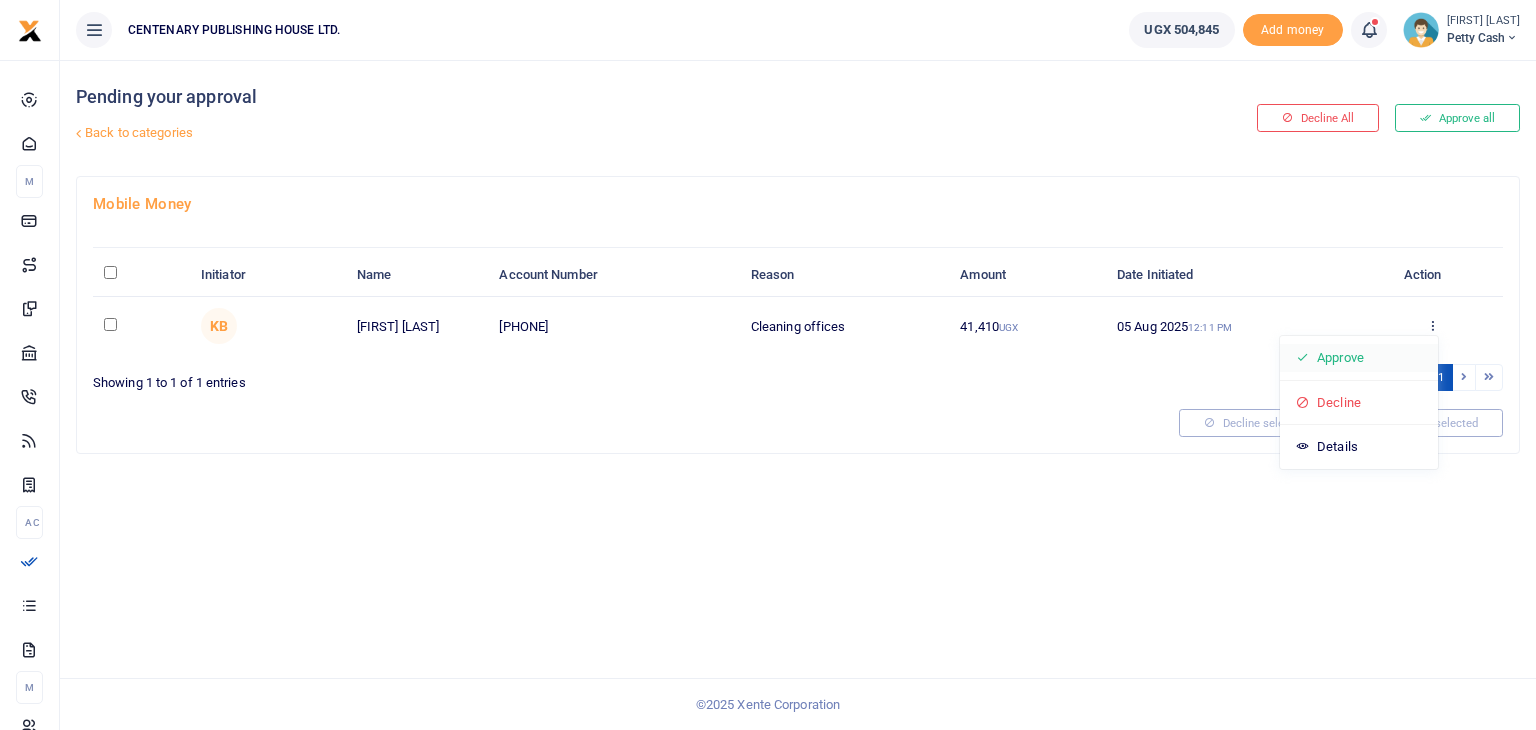 click on "Approve" at bounding box center [1359, 358] 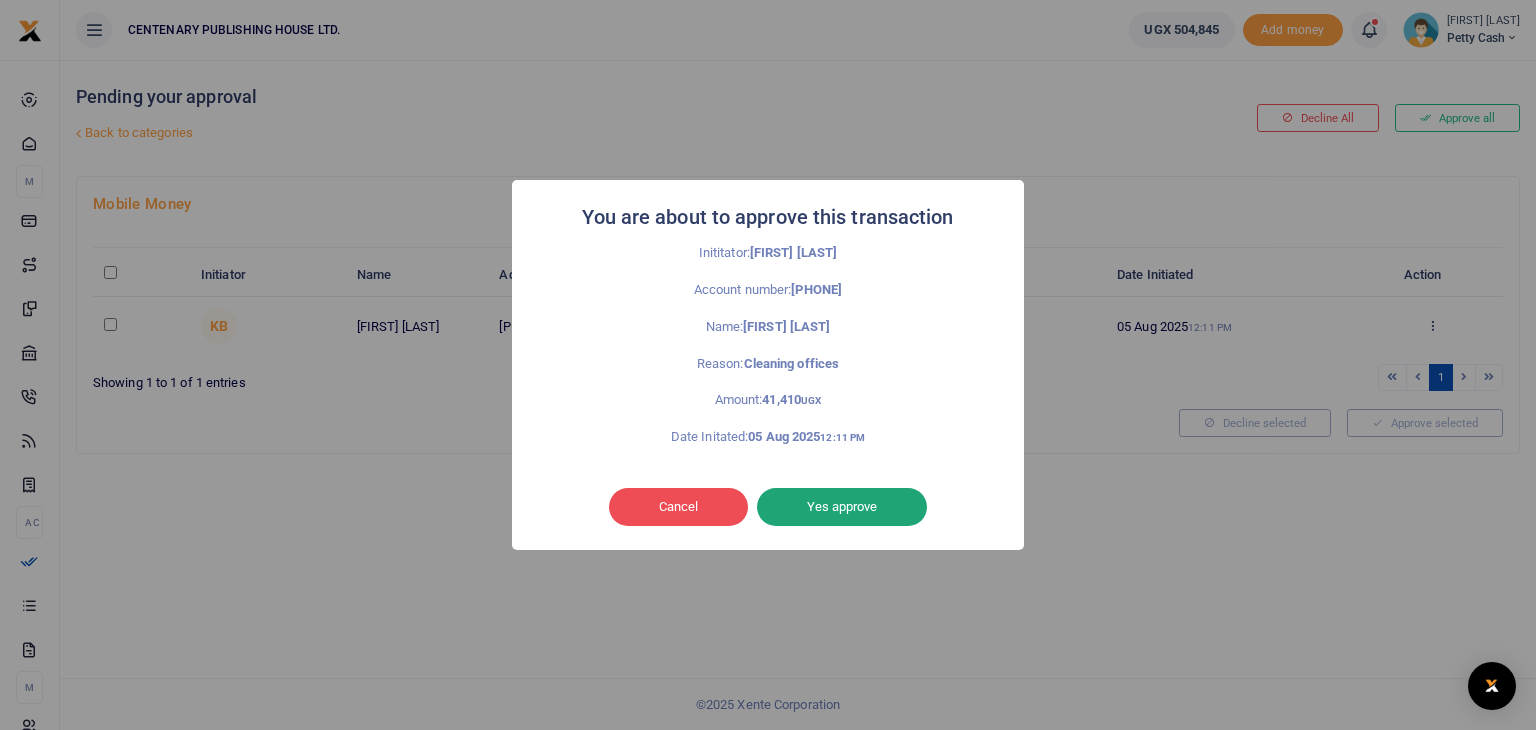 click on "Yes approve" at bounding box center (842, 507) 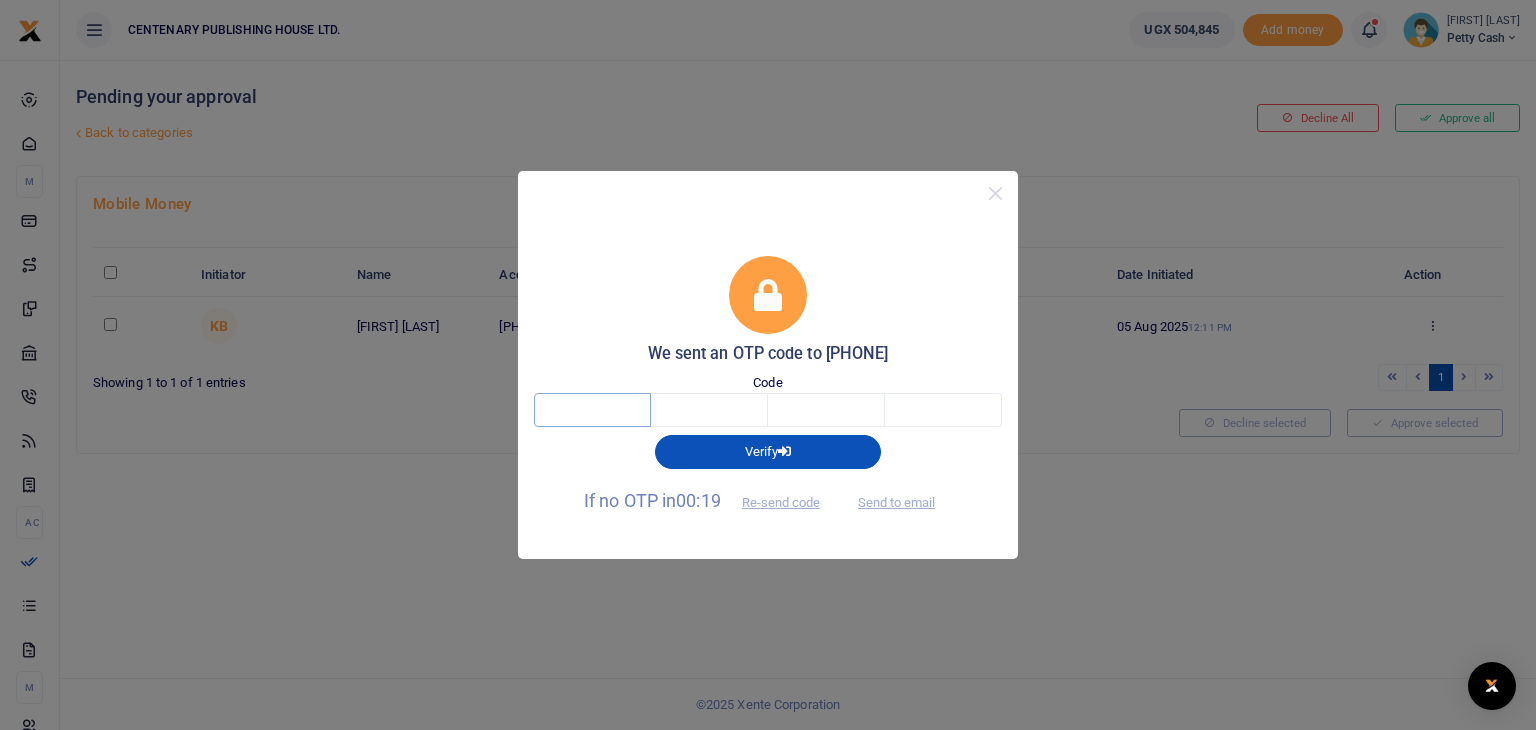 click at bounding box center (592, 410) 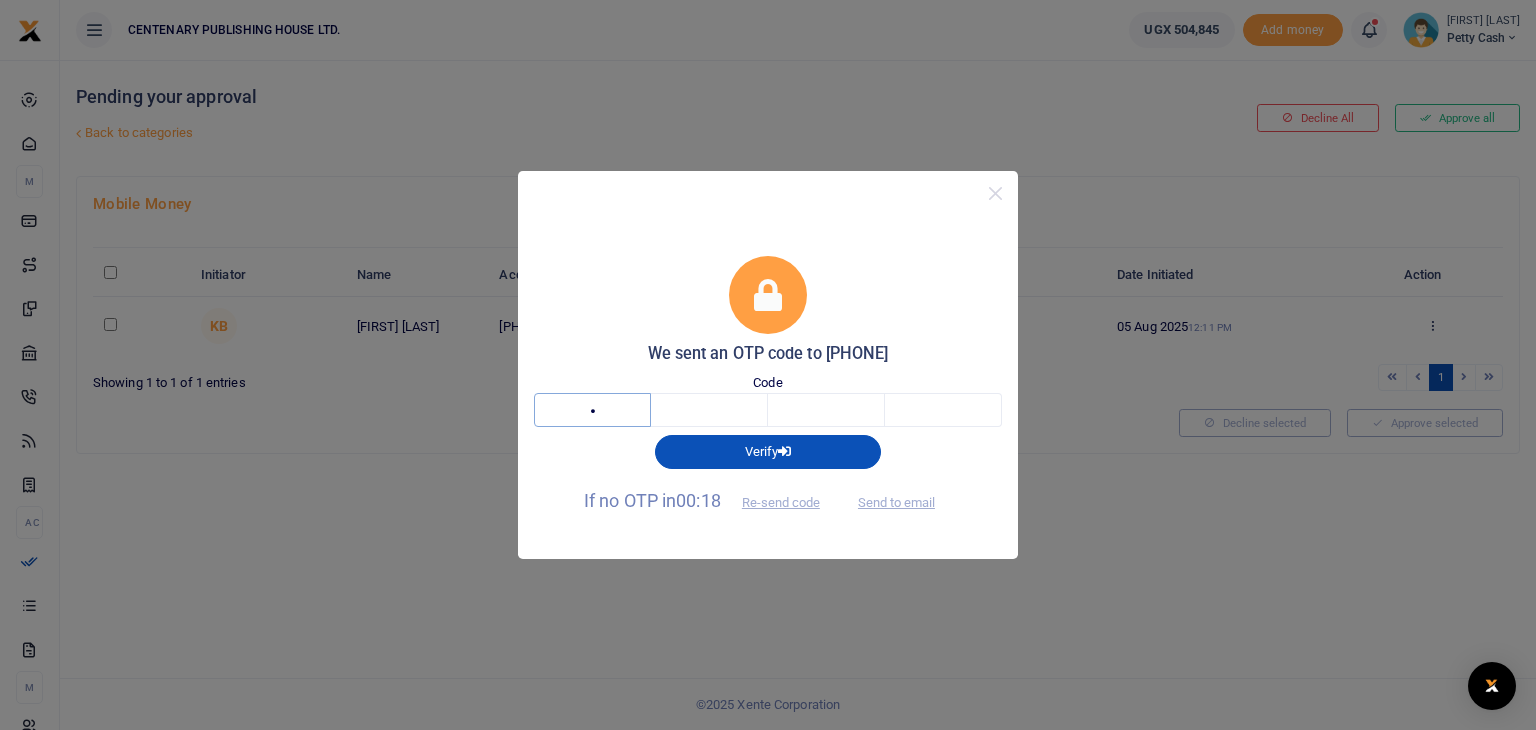 type on "5" 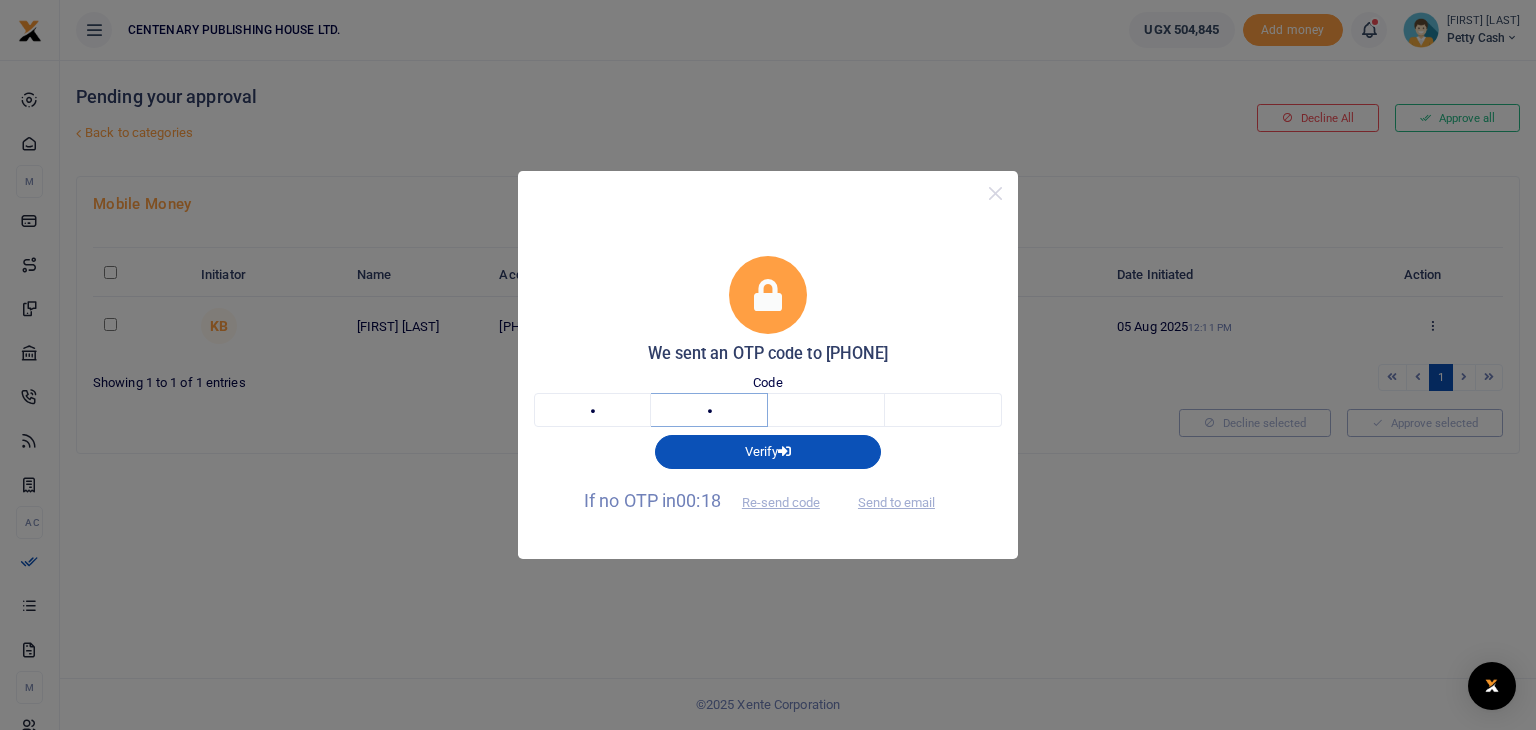 type on "2" 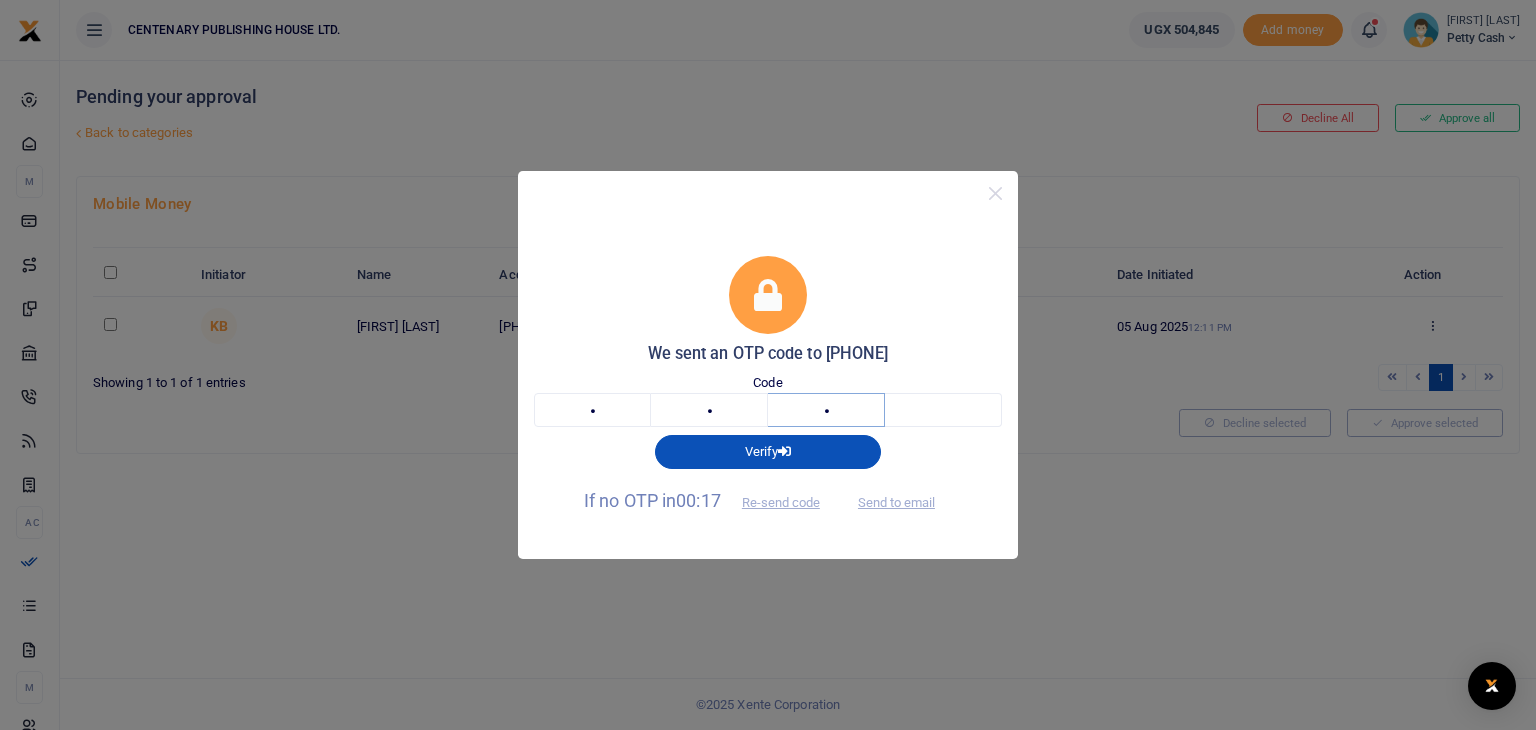 type on "9" 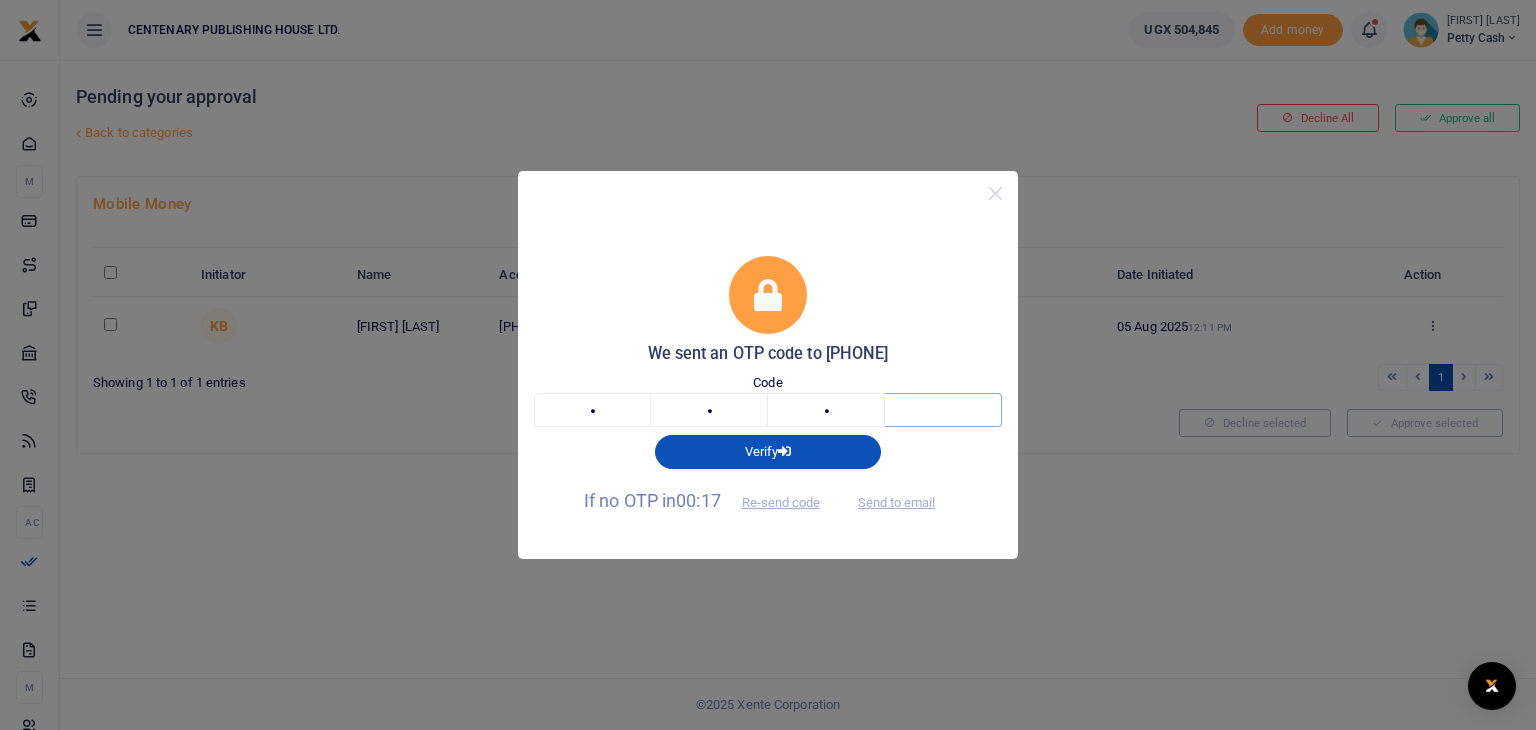type on "1" 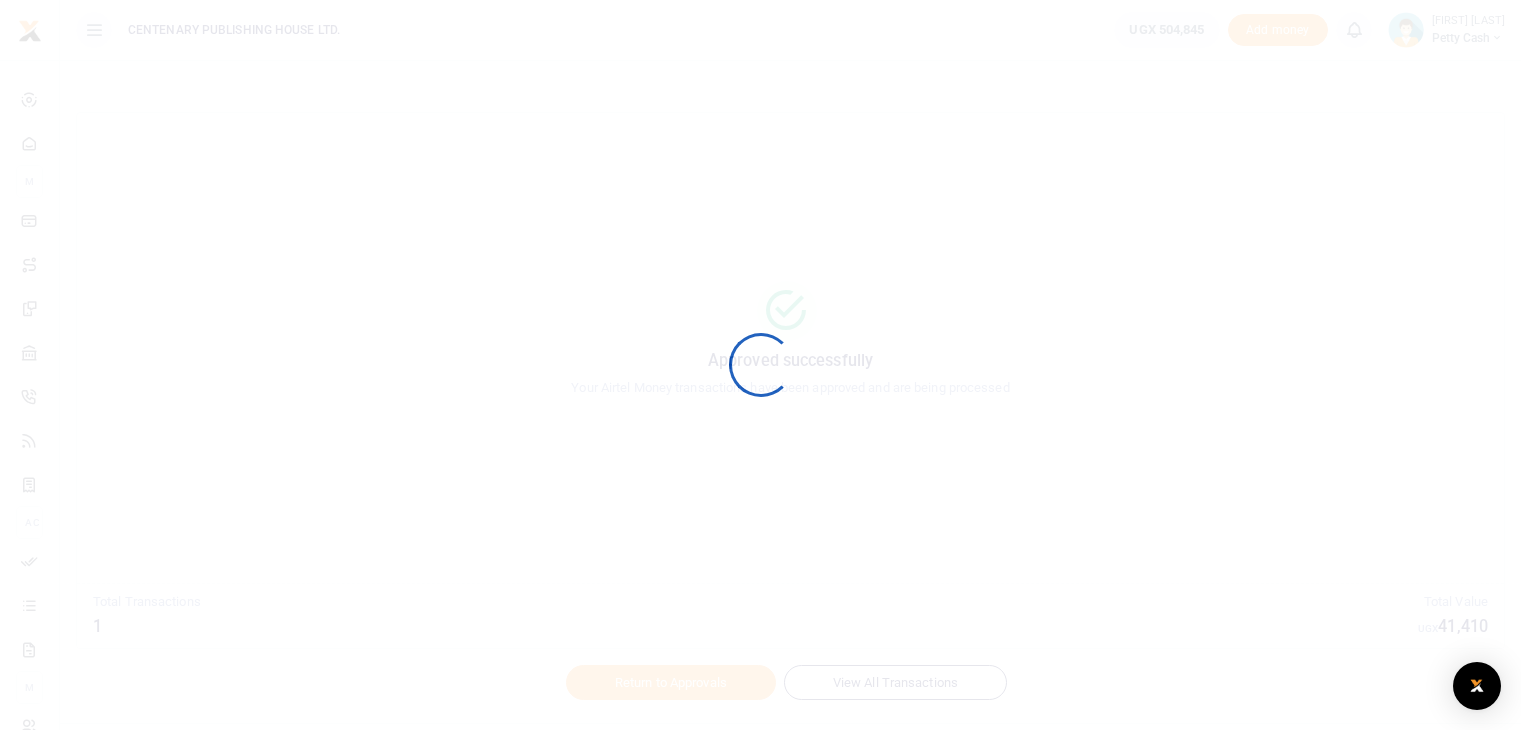 scroll, scrollTop: 0, scrollLeft: 0, axis: both 